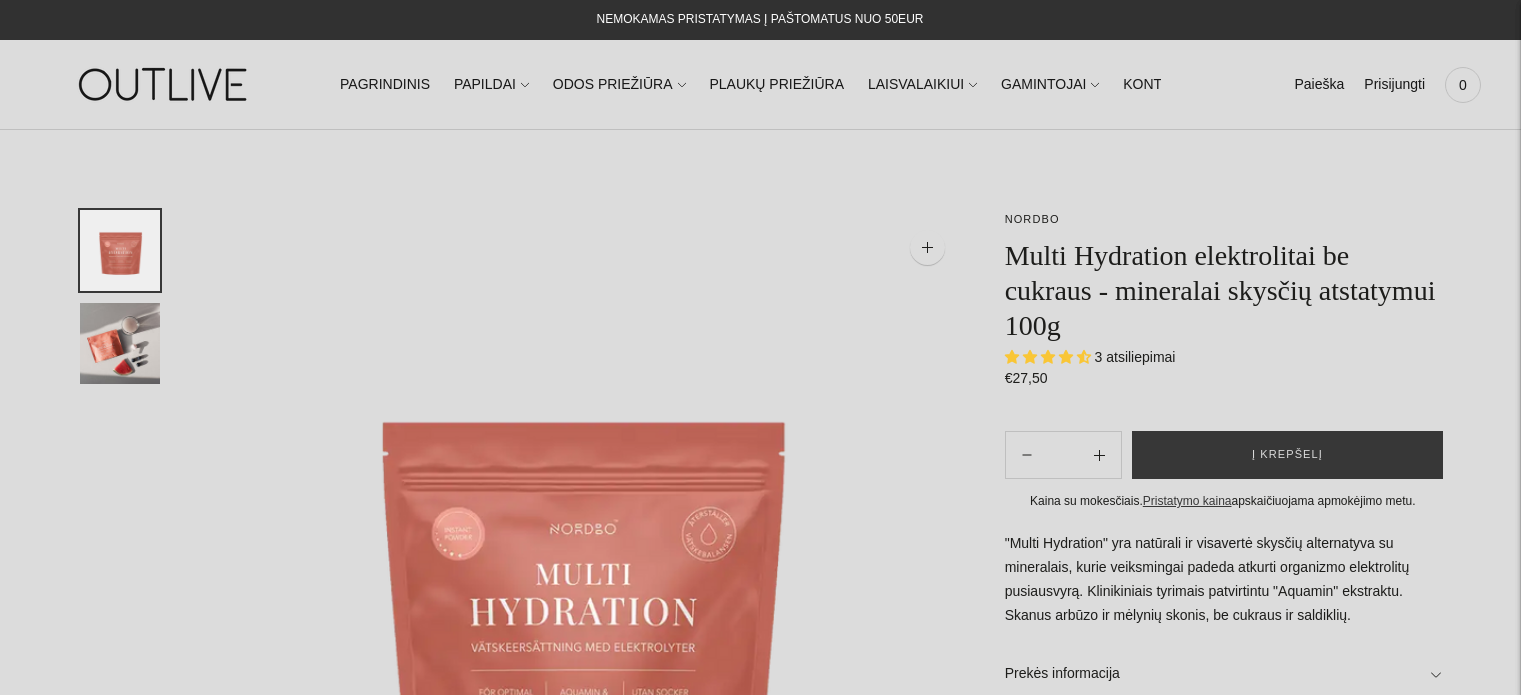 scroll, scrollTop: 0, scrollLeft: 0, axis: both 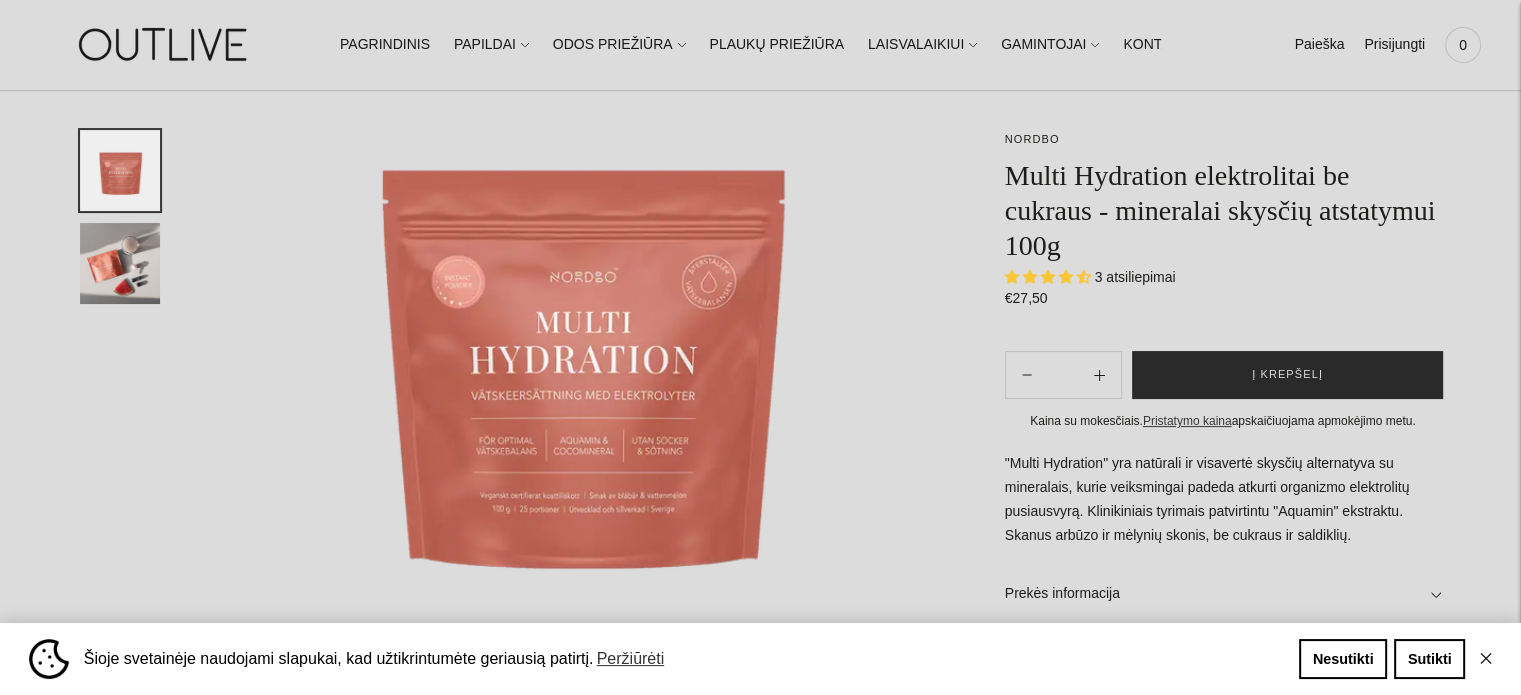 click on "Į krepšelį" at bounding box center [1287, 375] 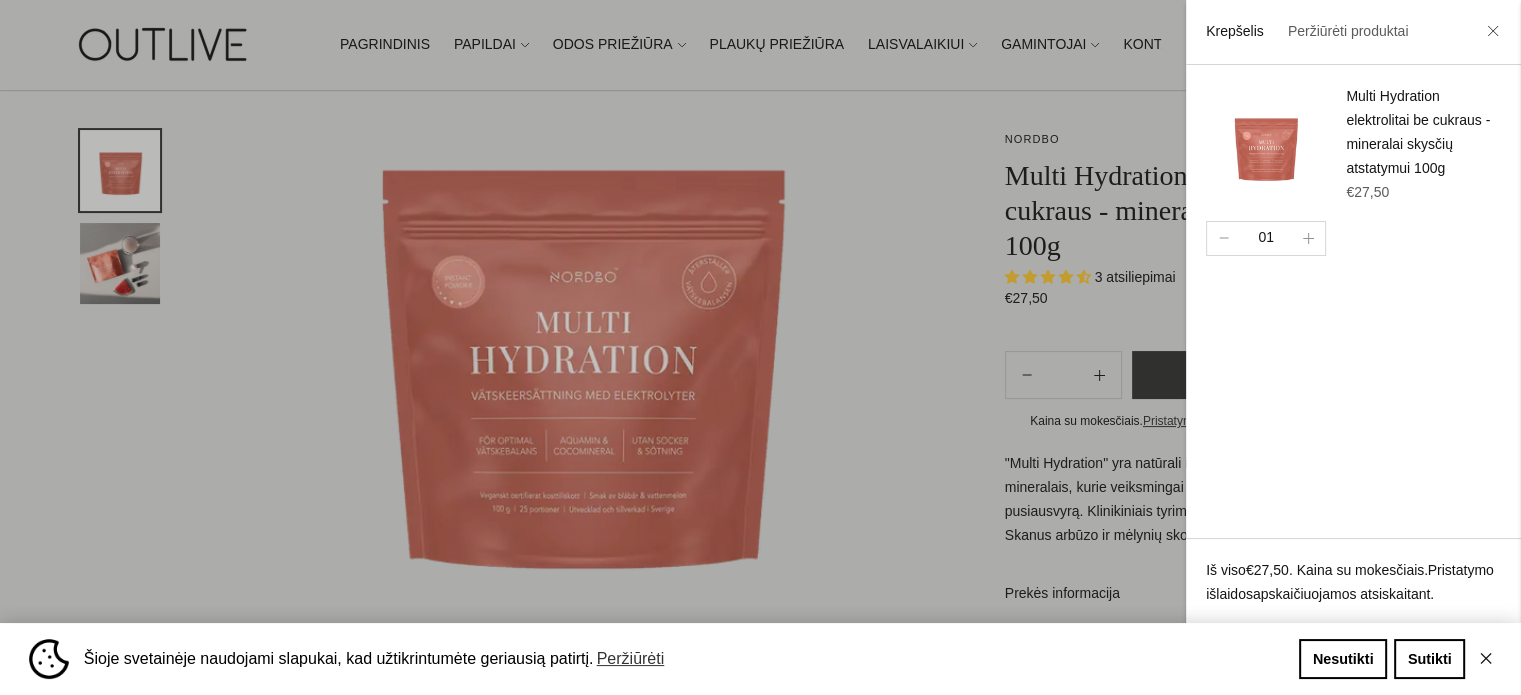 click at bounding box center [760, 347] 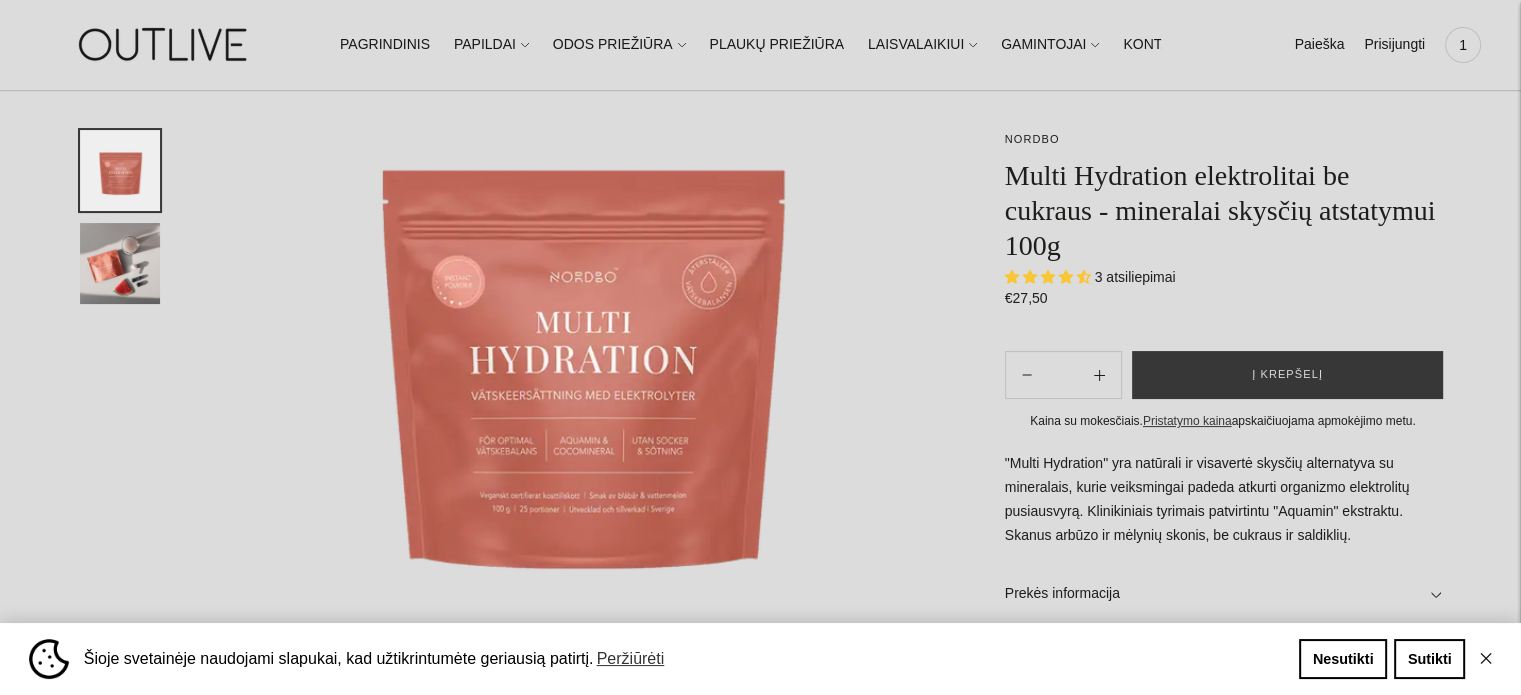 click on "3 atsiliepimai" at bounding box center (1135, 277) 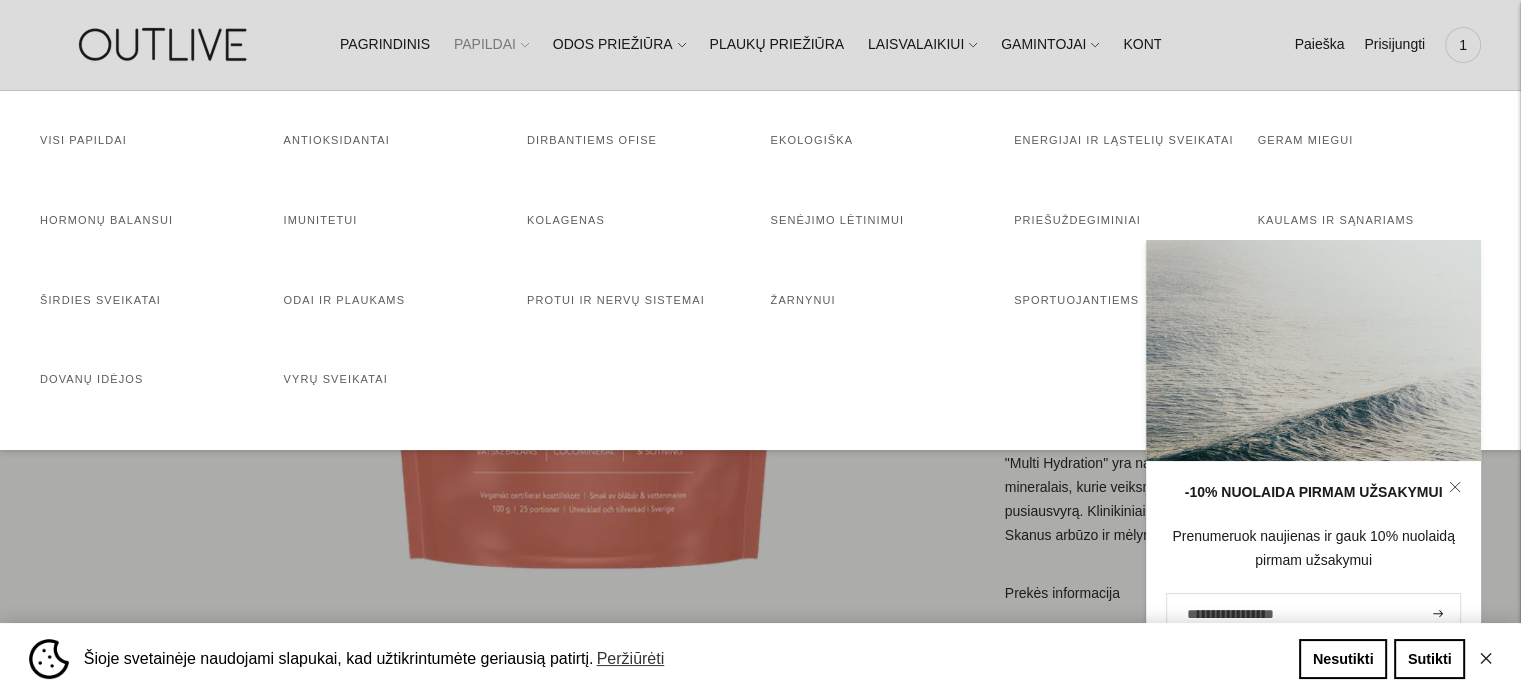 click on "PAPILDAI" at bounding box center [491, 45] 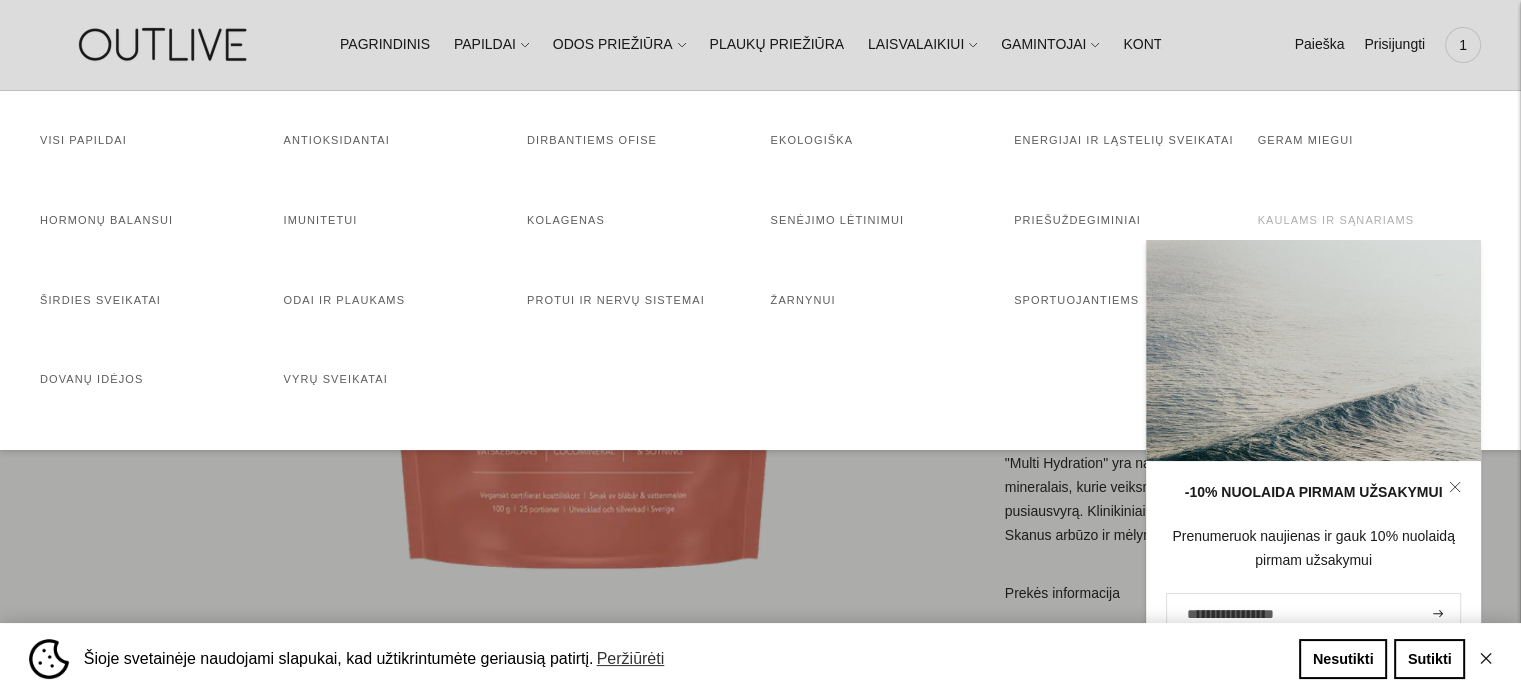 click on "Kaulams ir sąnariams" at bounding box center [1336, 220] 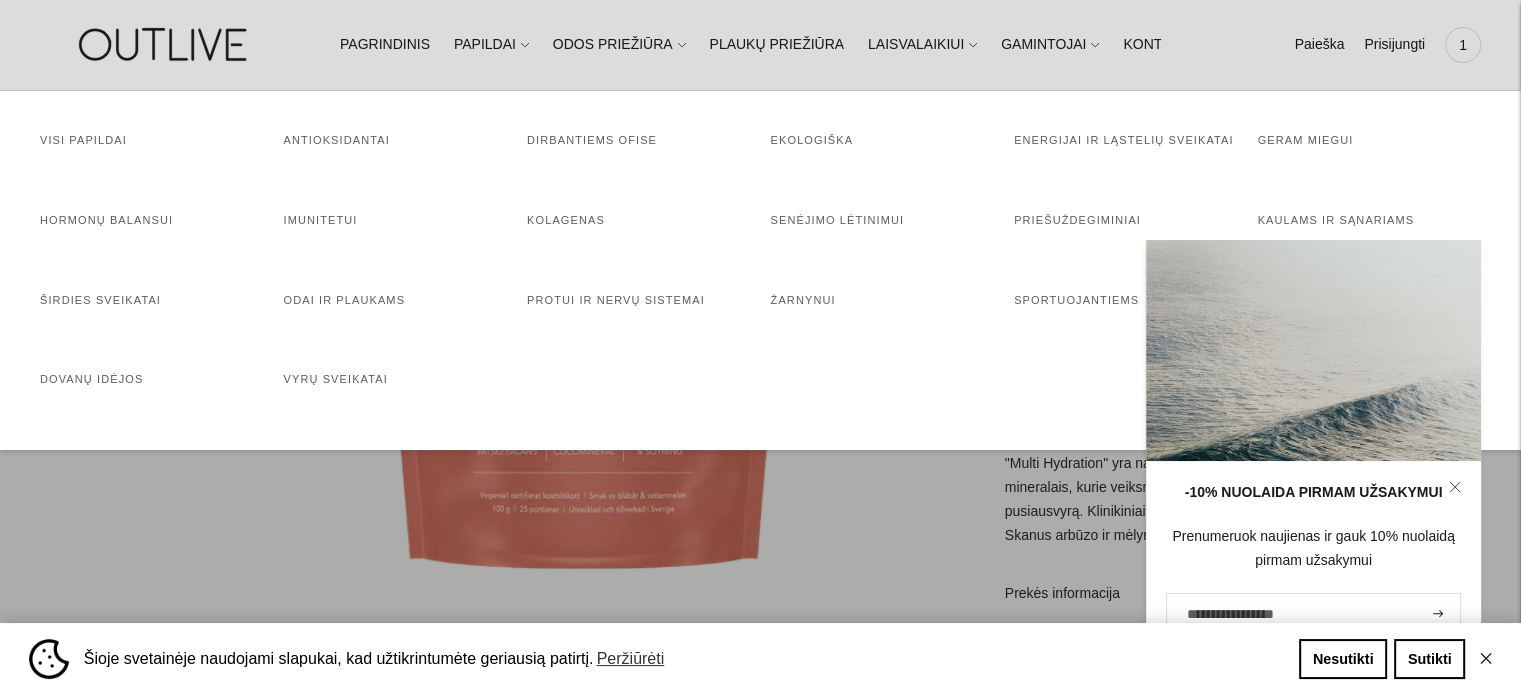 click at bounding box center (760, 347) 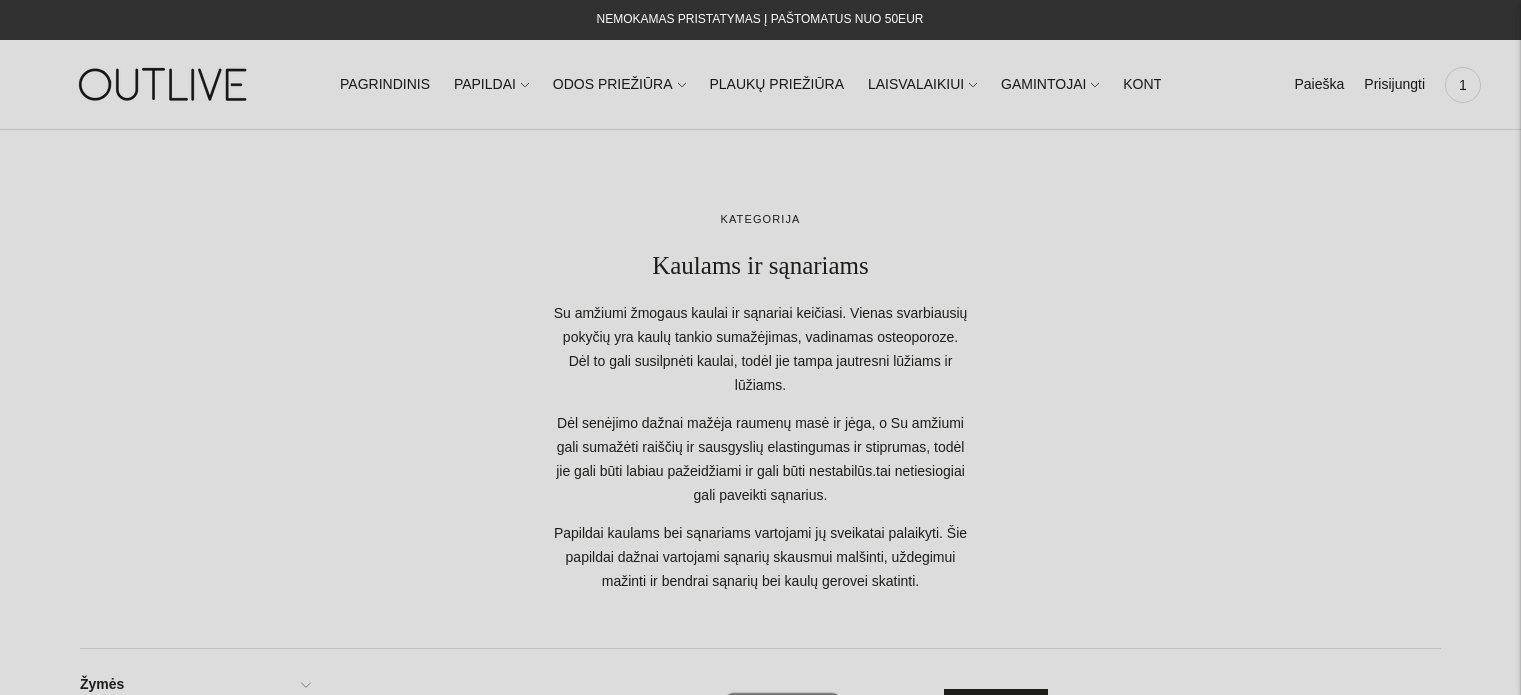 scroll, scrollTop: 0, scrollLeft: 0, axis: both 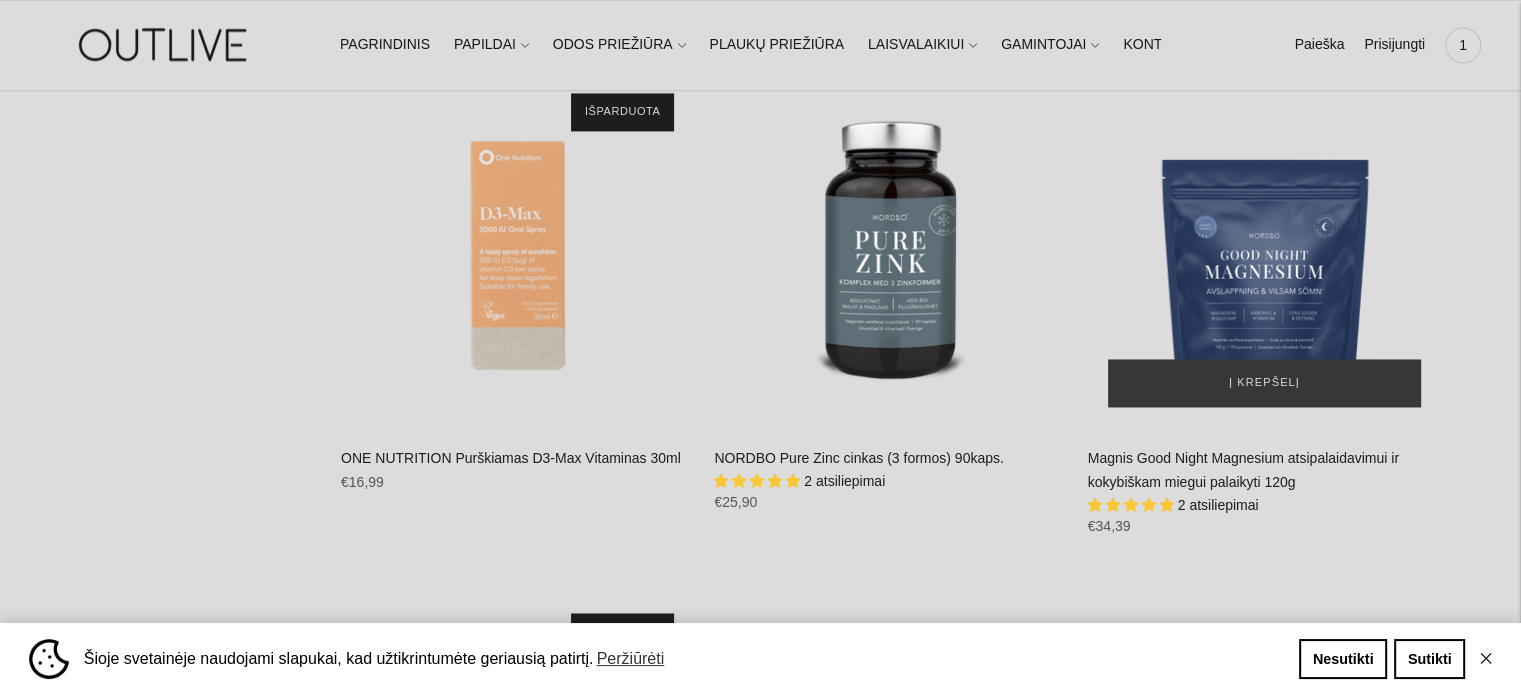 click at bounding box center (1264, 249) 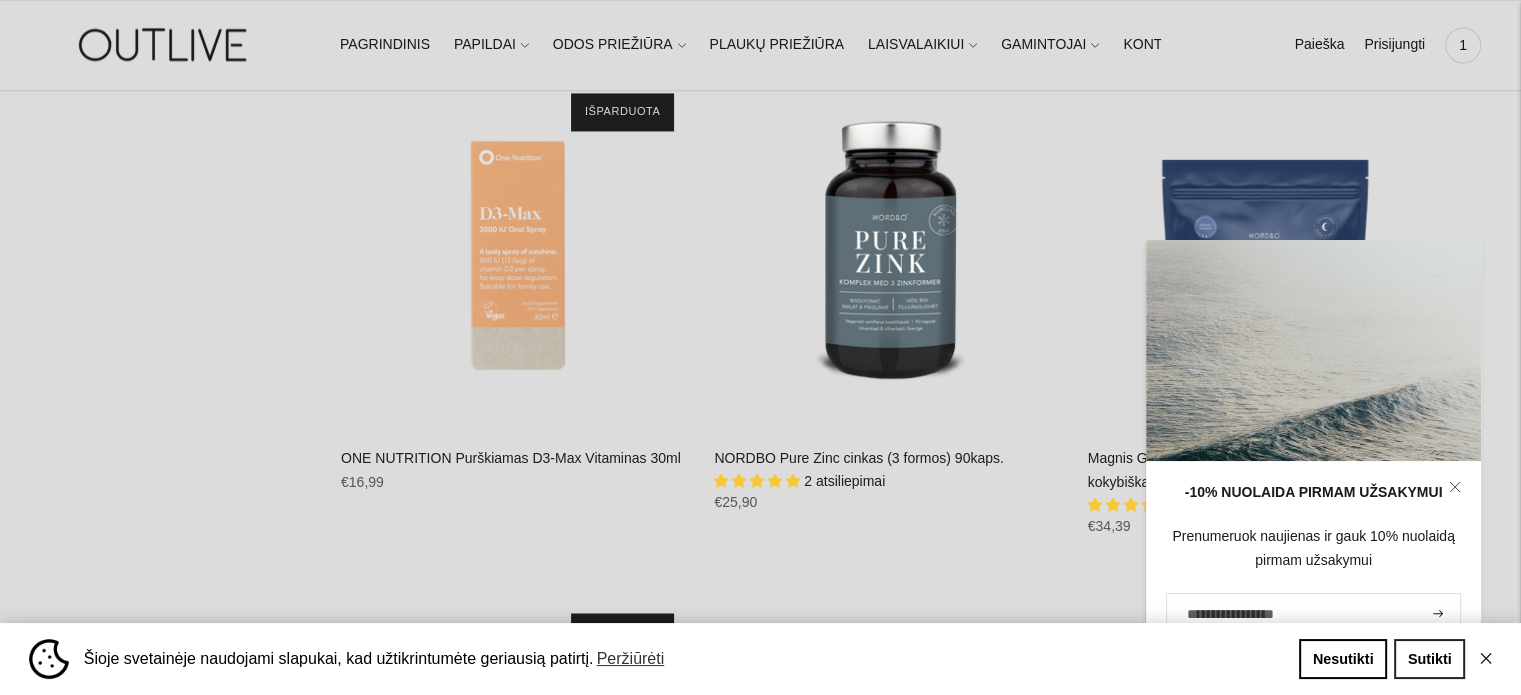 click on "Sutikti" at bounding box center [1429, 659] 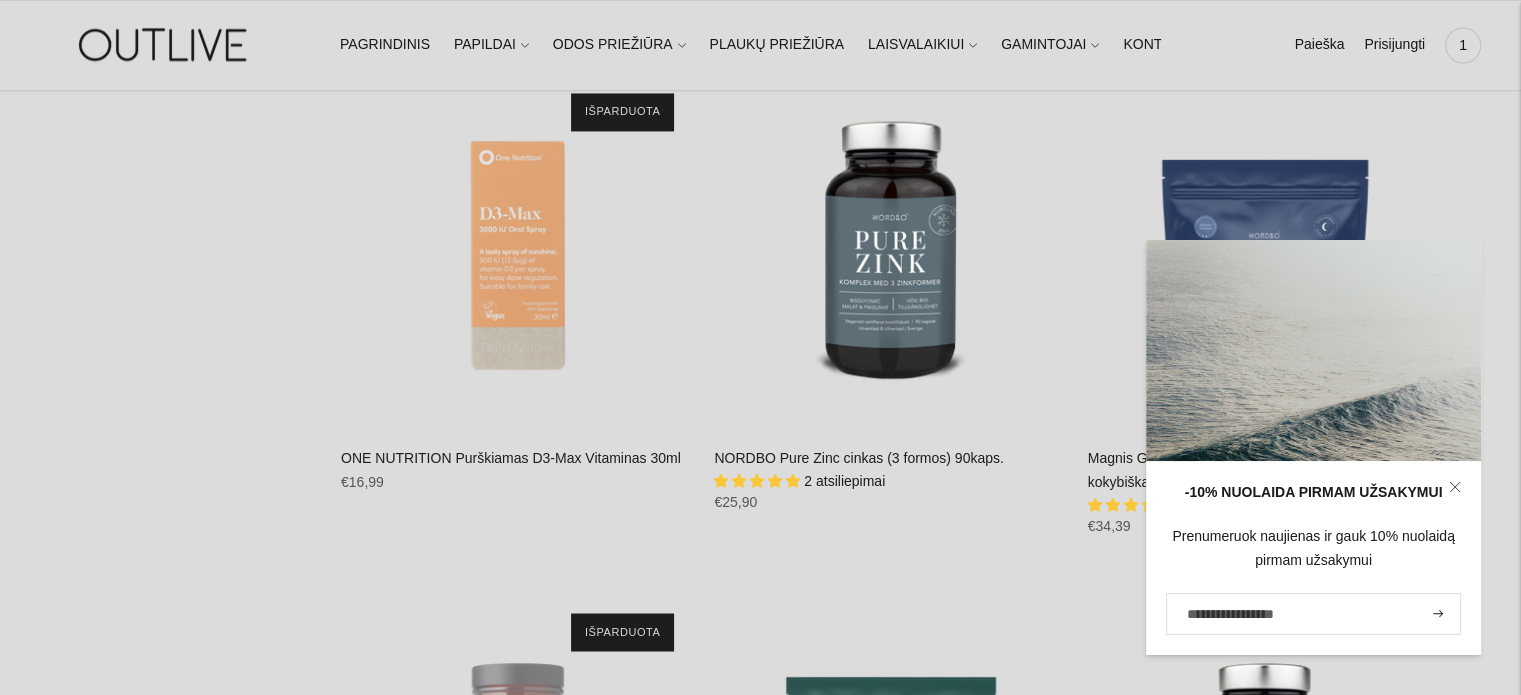 click 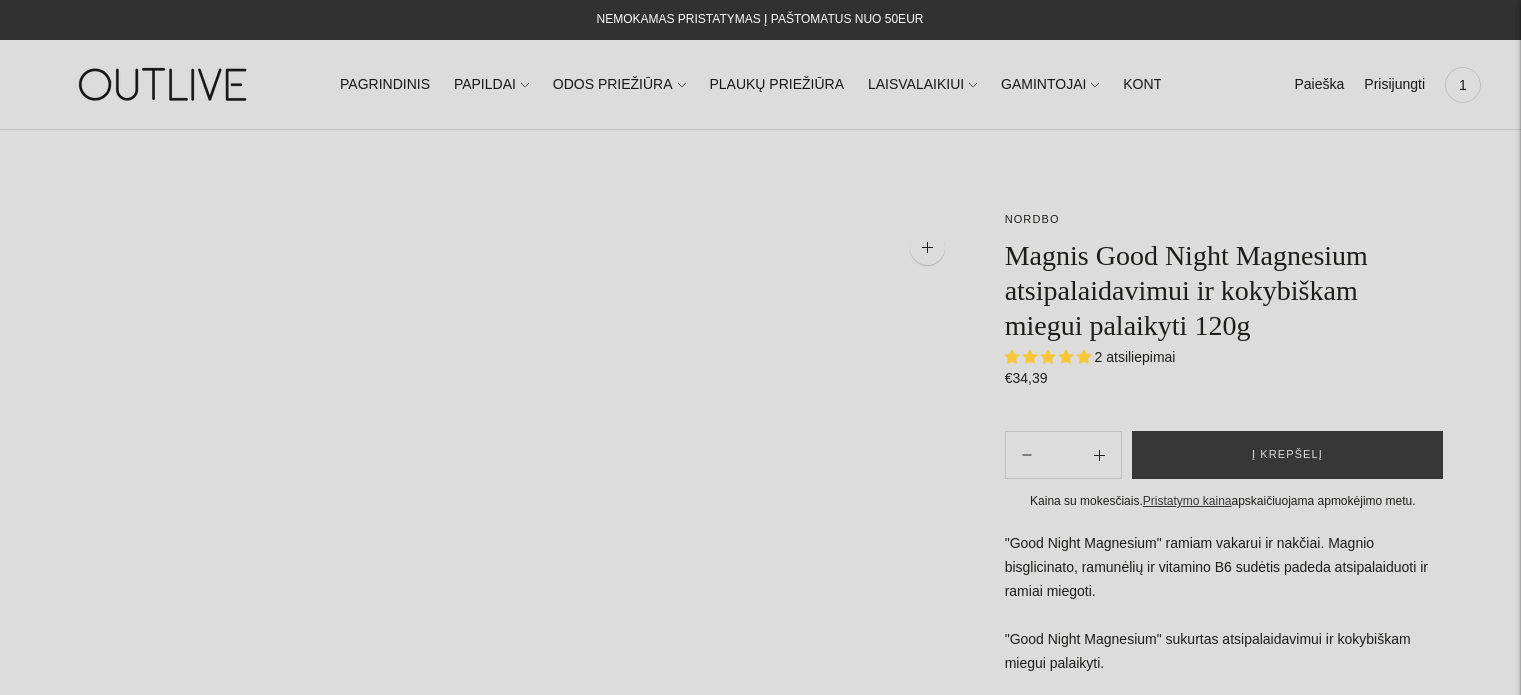 scroll, scrollTop: 0, scrollLeft: 0, axis: both 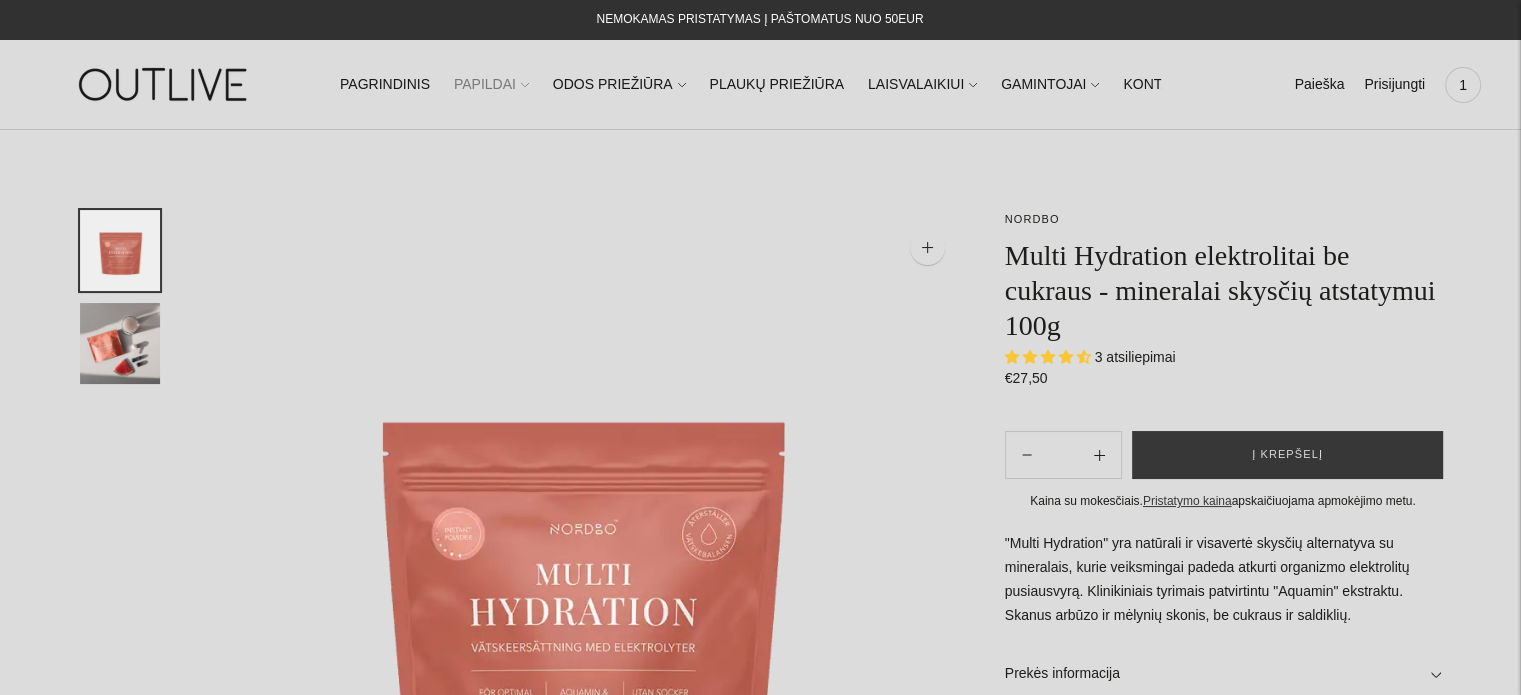 click on "PAPILDAI" at bounding box center (491, 85) 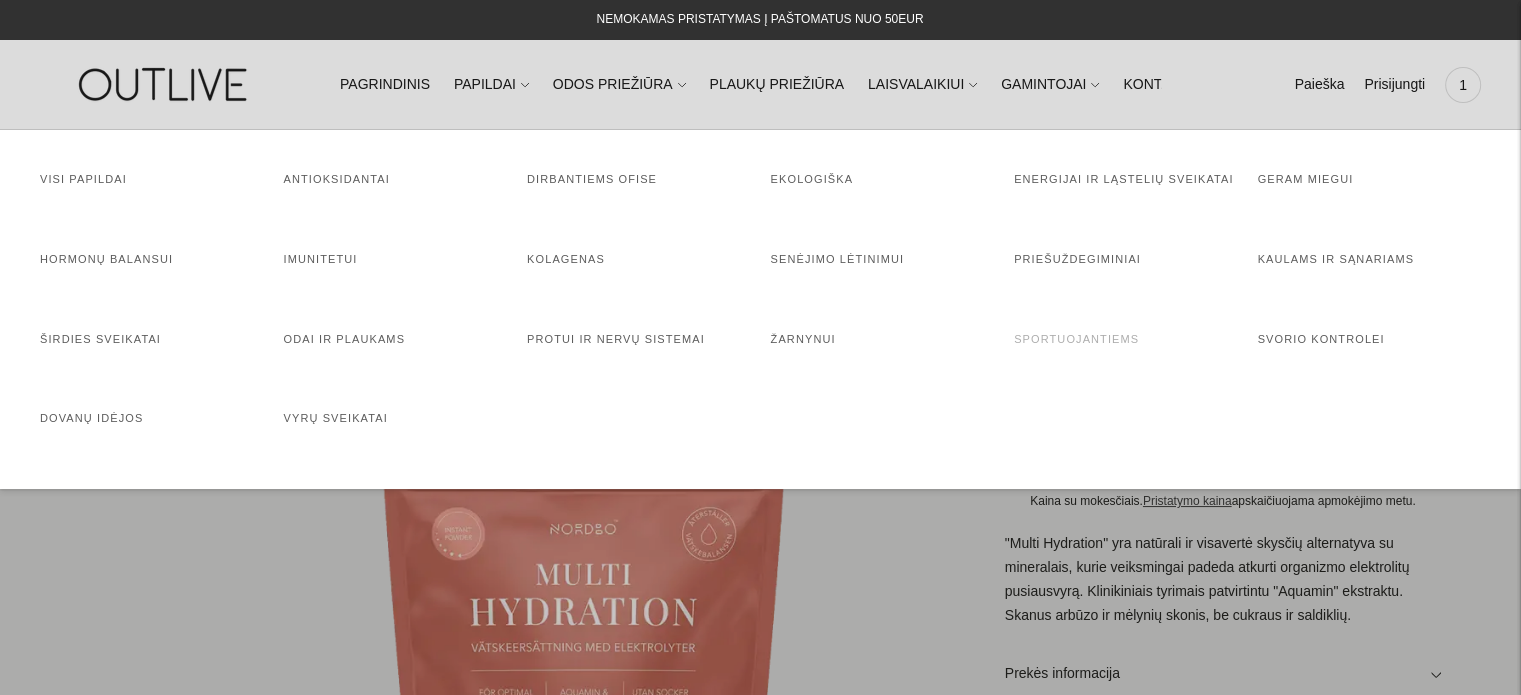 click on "Sportuojantiems" at bounding box center (1076, 339) 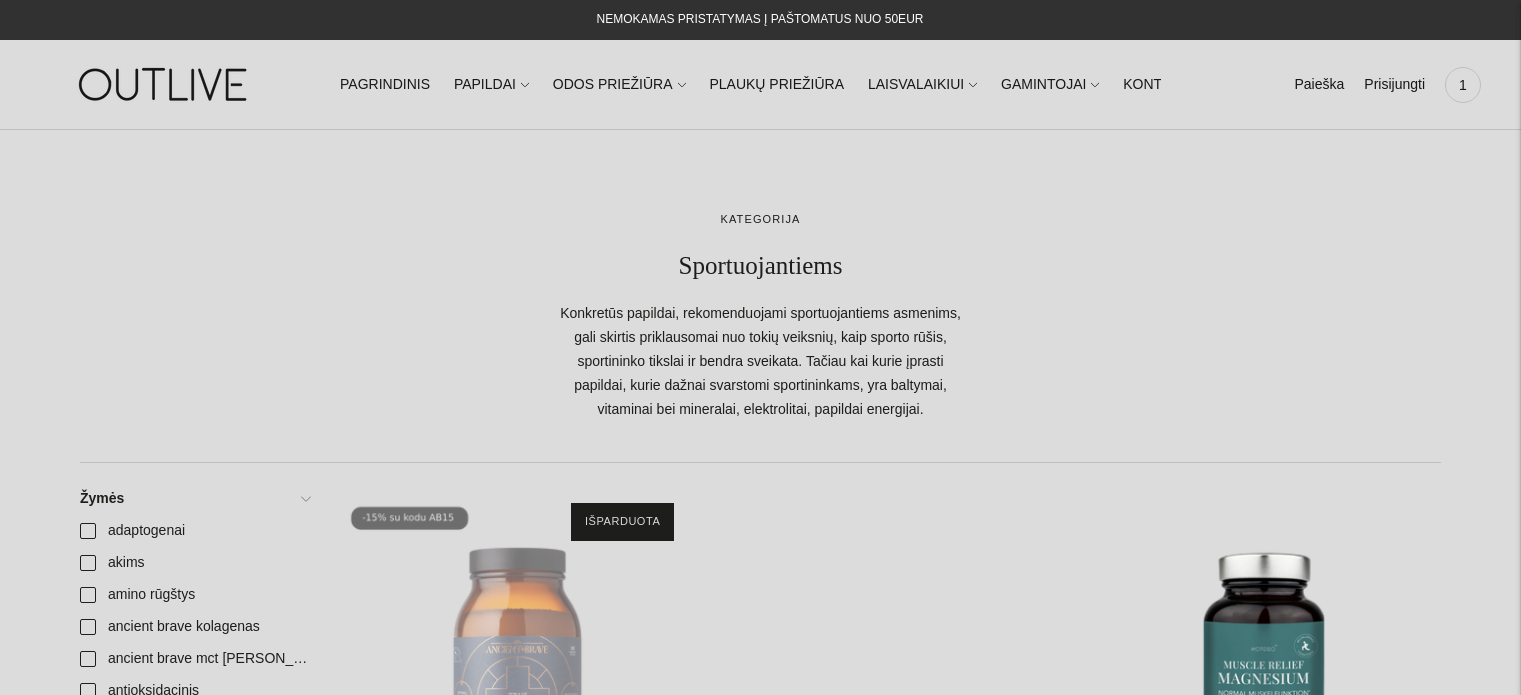 scroll, scrollTop: 0, scrollLeft: 0, axis: both 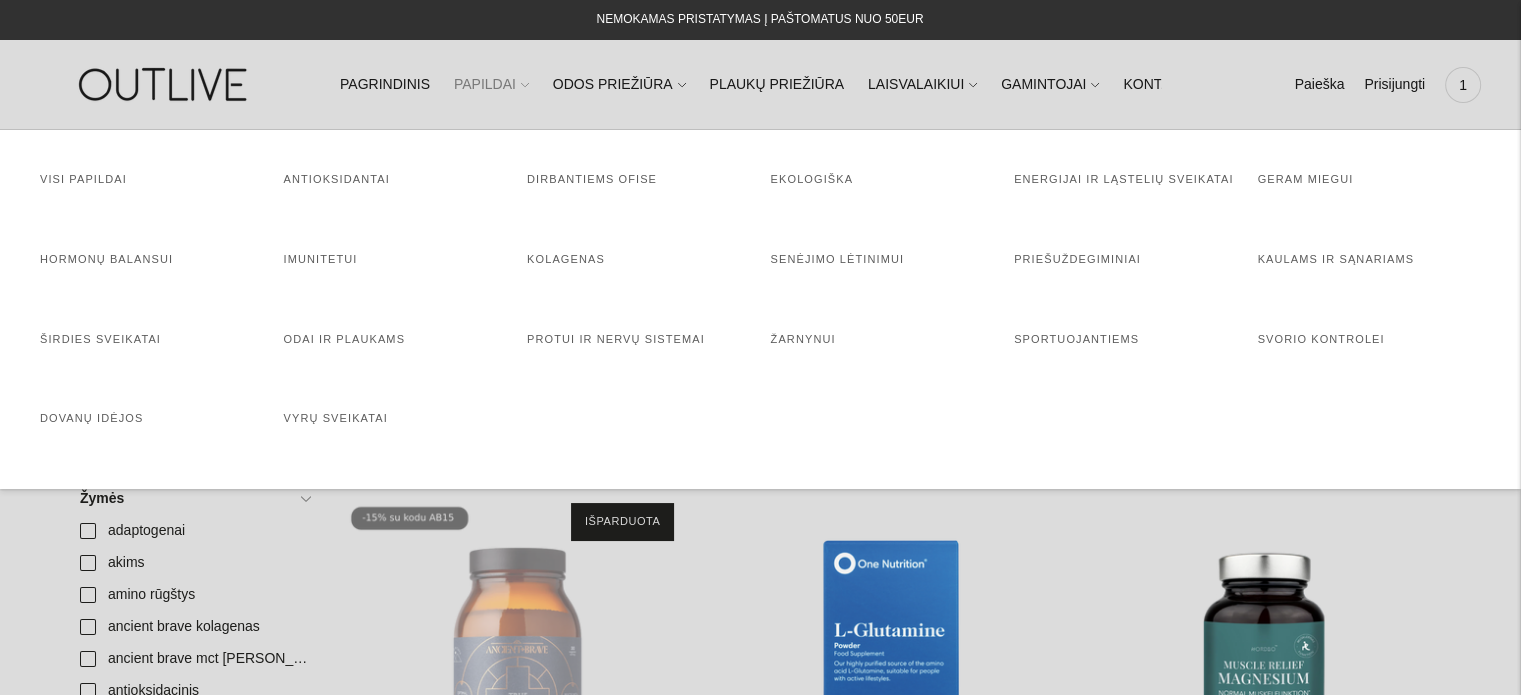click on "PAPILDAI" at bounding box center (491, 85) 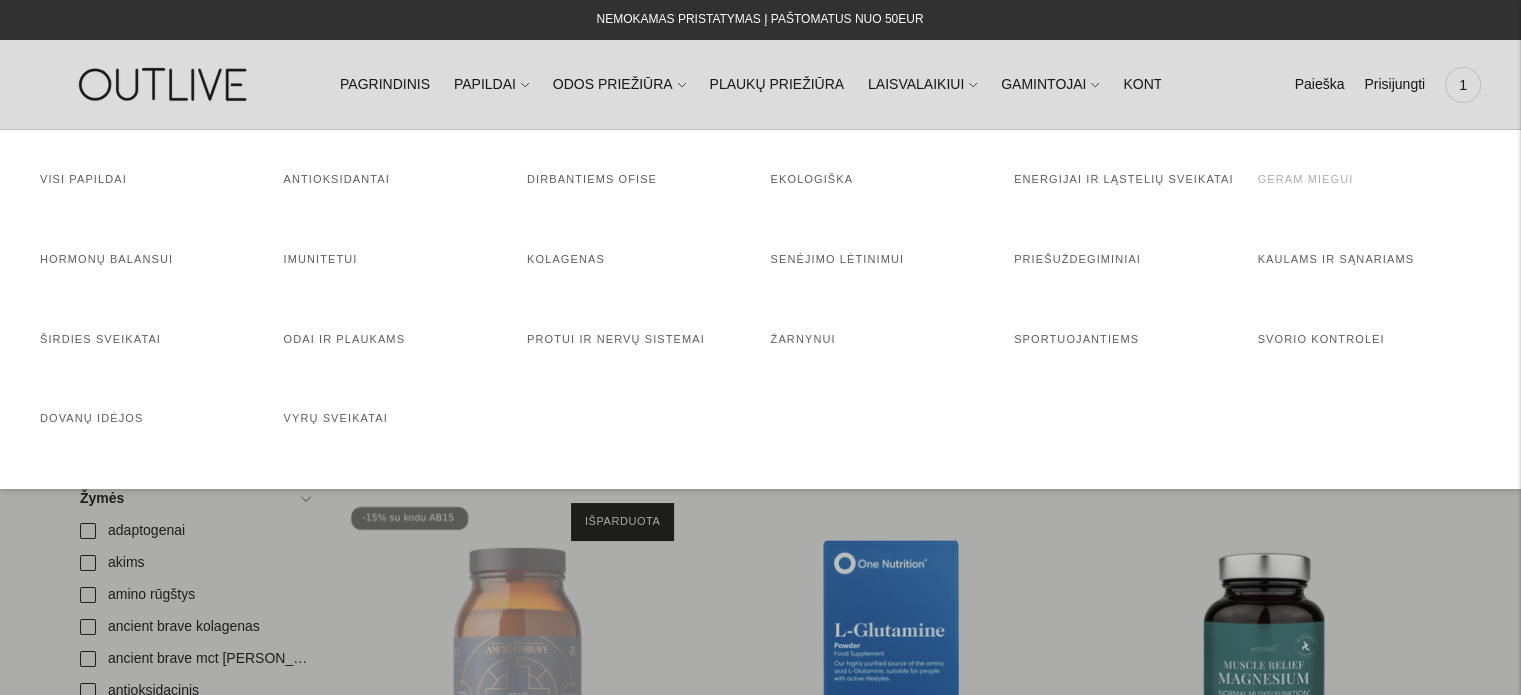 click on "Geram miegui" at bounding box center (1306, 179) 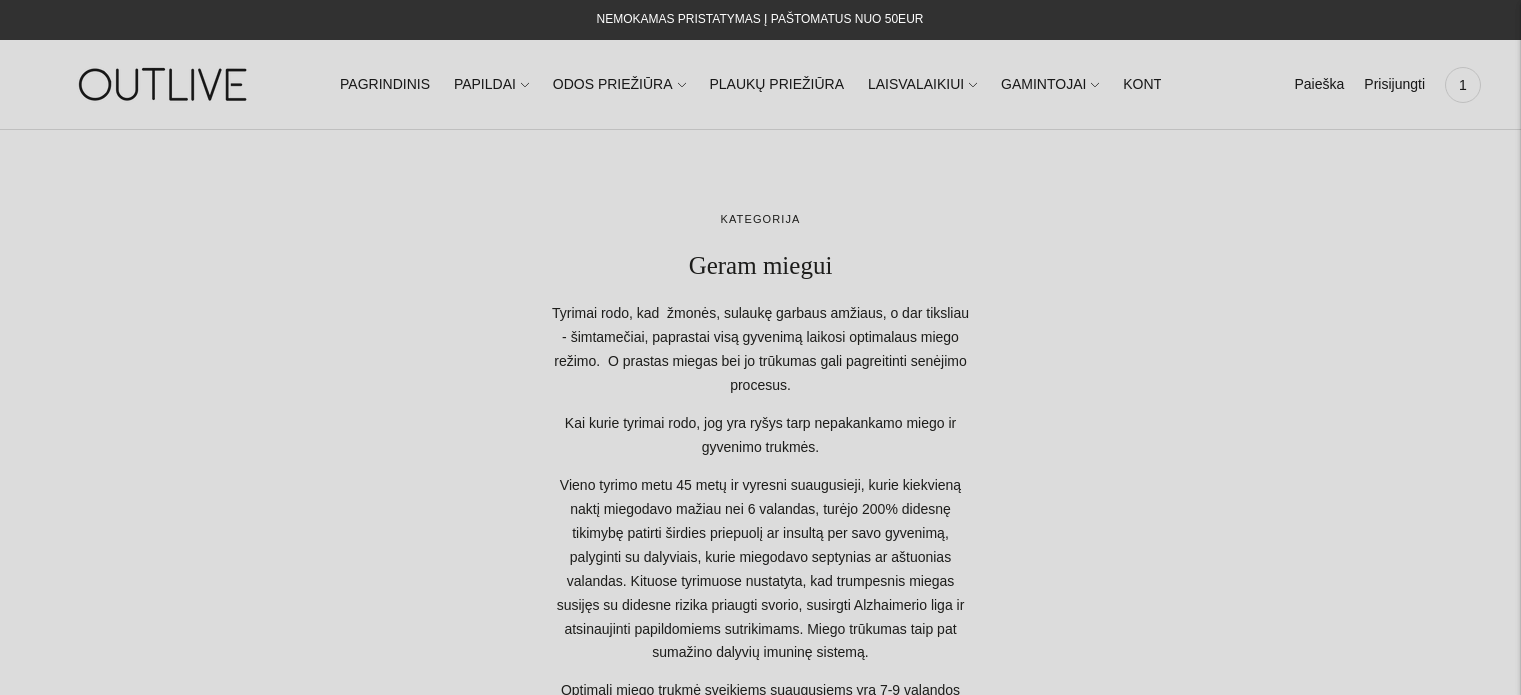 scroll, scrollTop: 0, scrollLeft: 0, axis: both 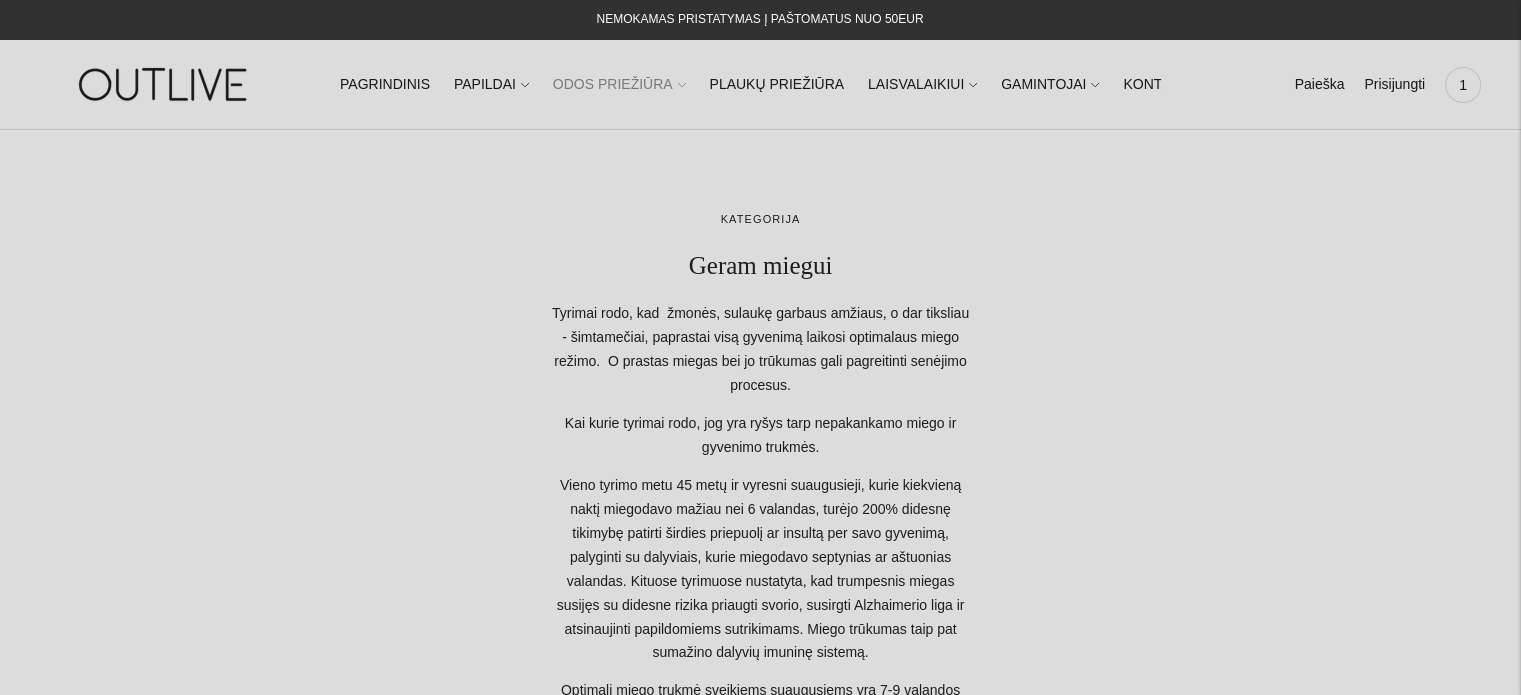 click on "ODOS PRIEŽIŪRA" at bounding box center (619, 85) 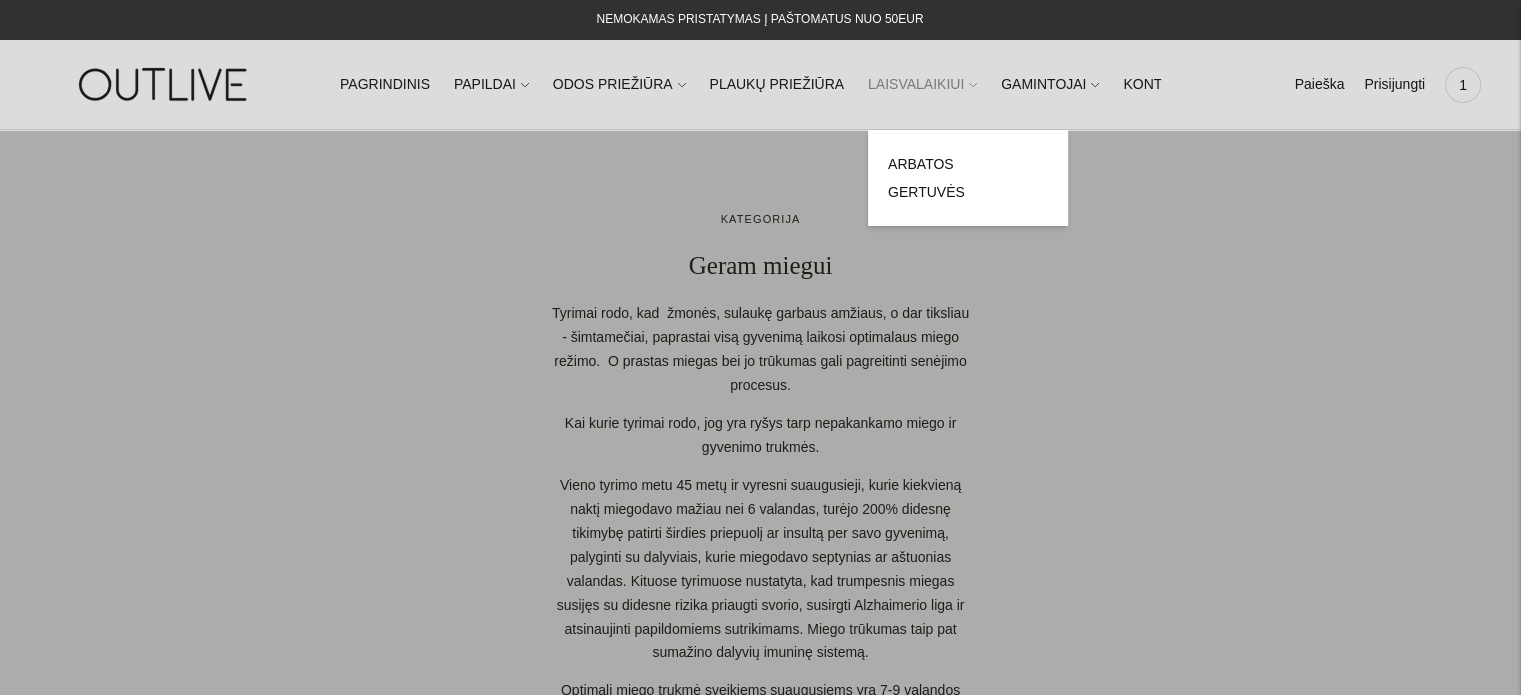 click on "LAISVALAIKIUI" at bounding box center [922, 85] 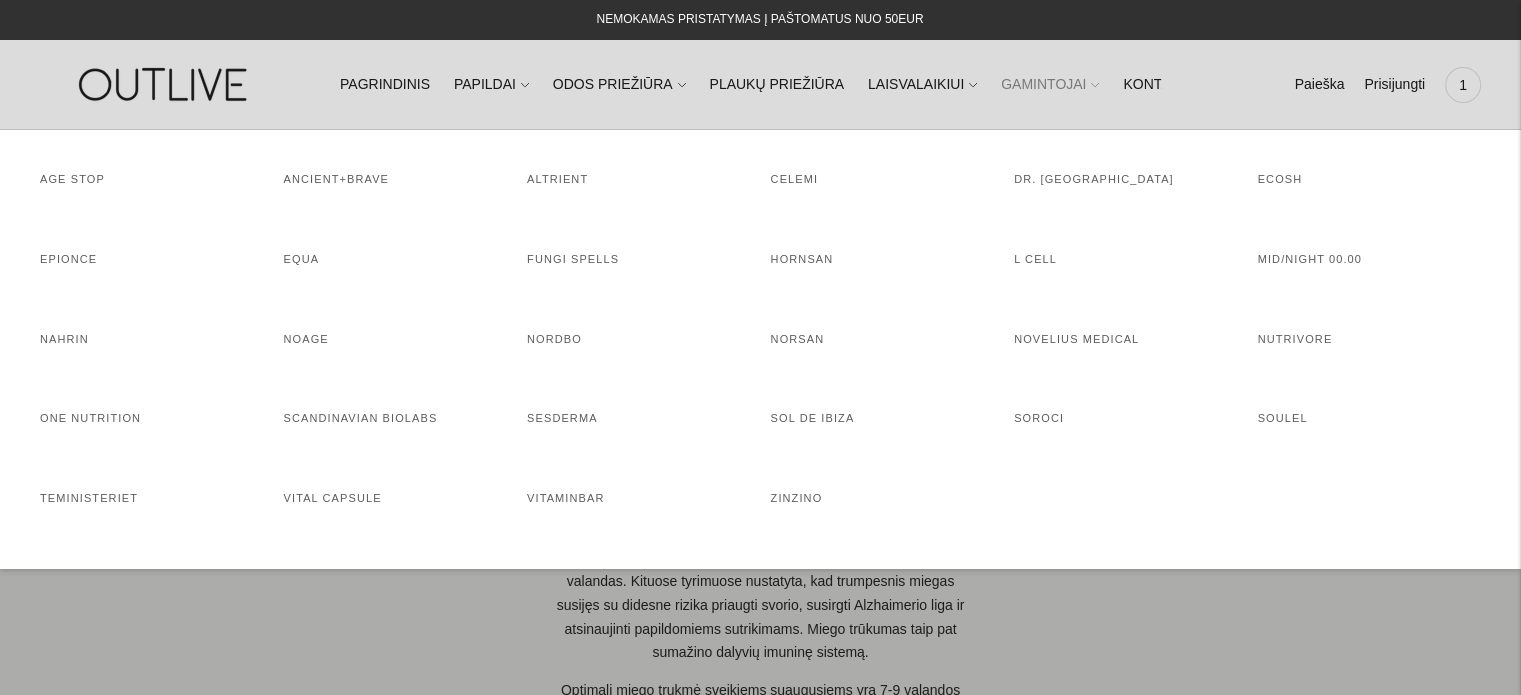 click on "GAMINTOJAI" at bounding box center (1050, 85) 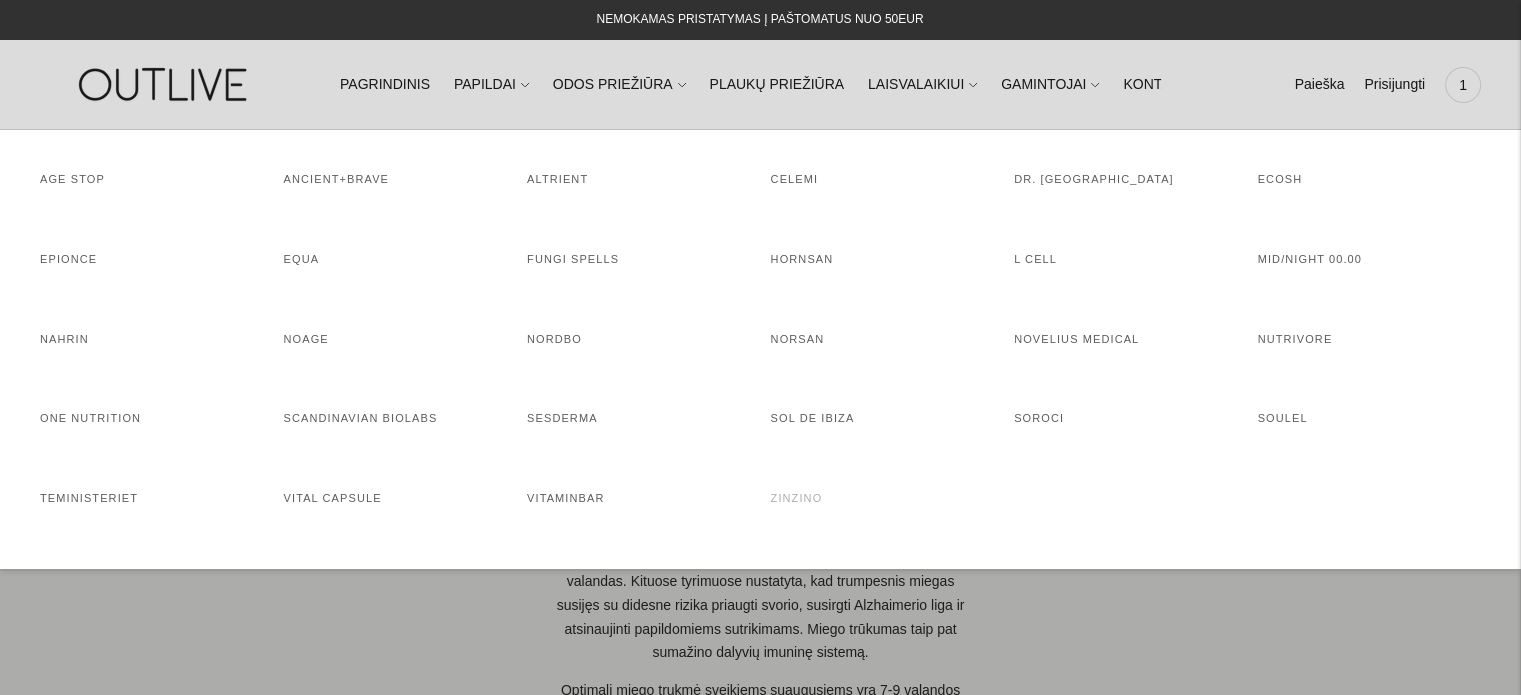 click on "ZINZINO" at bounding box center (797, 498) 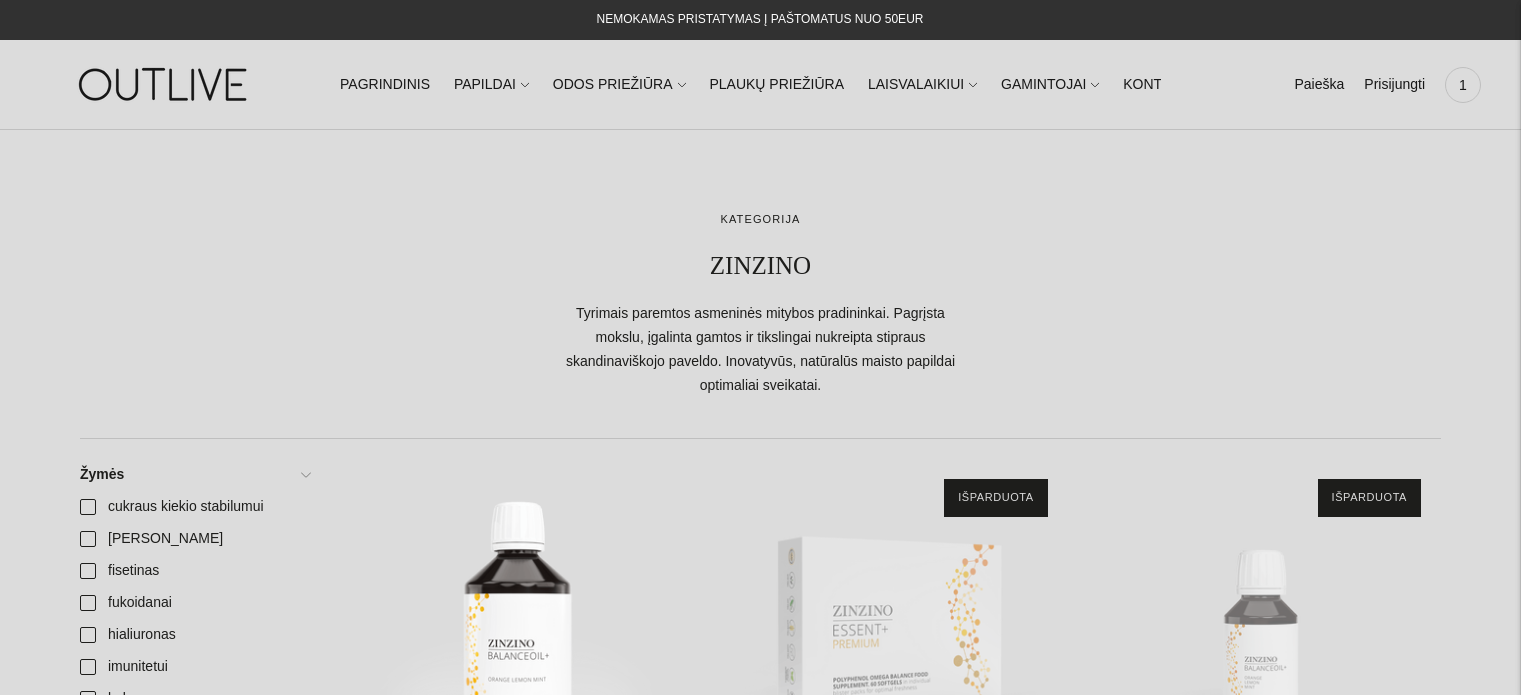 scroll, scrollTop: 0, scrollLeft: 0, axis: both 